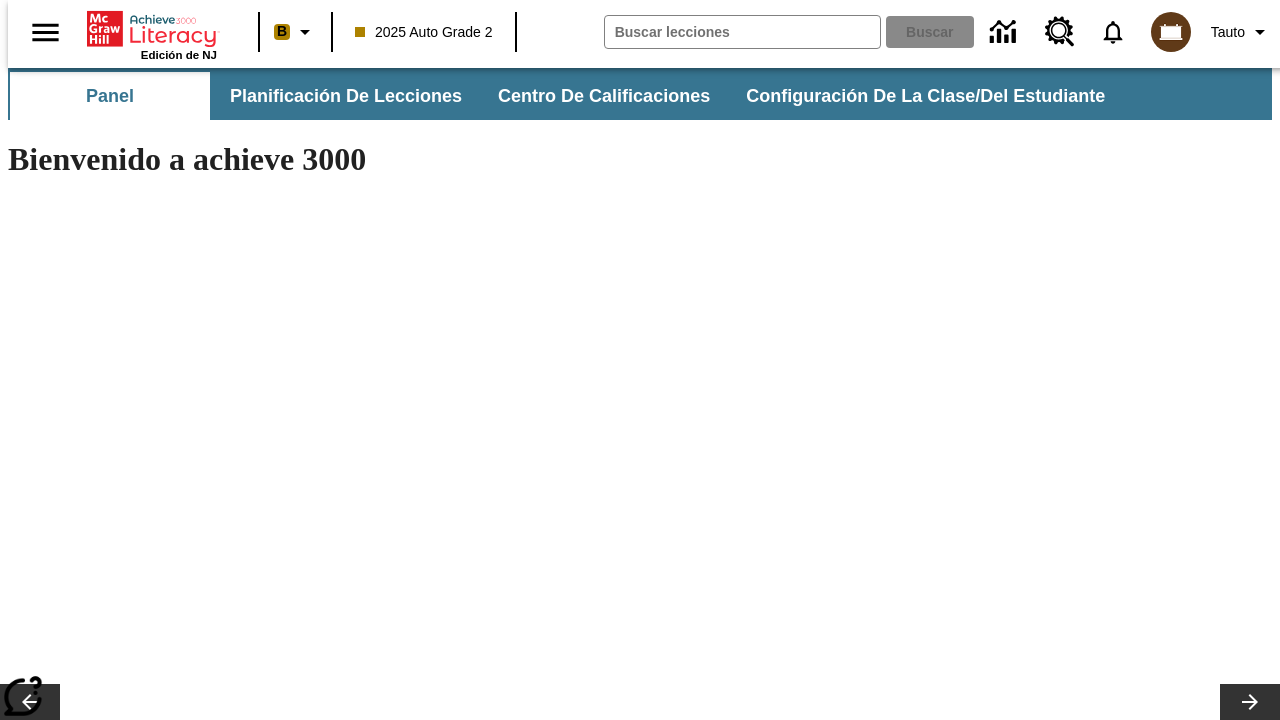 scroll, scrollTop: 0, scrollLeft: 0, axis: both 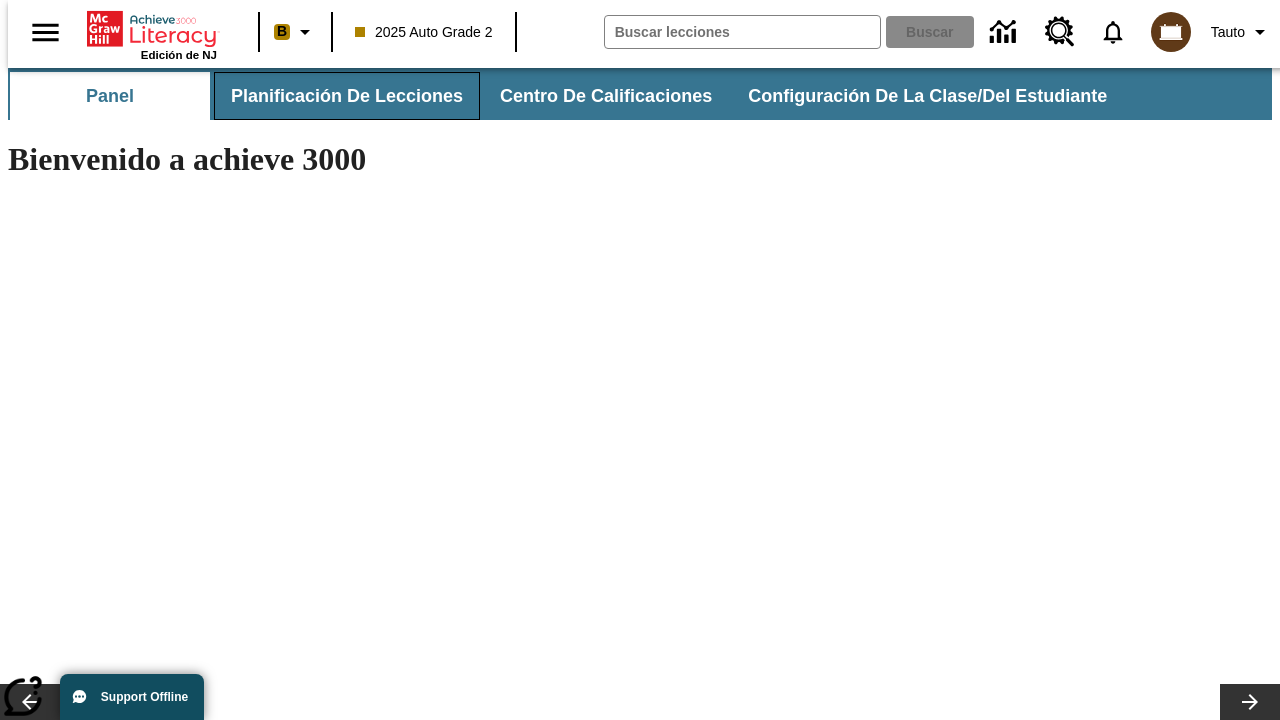click on "Planificación de lecciones" at bounding box center [347, 96] 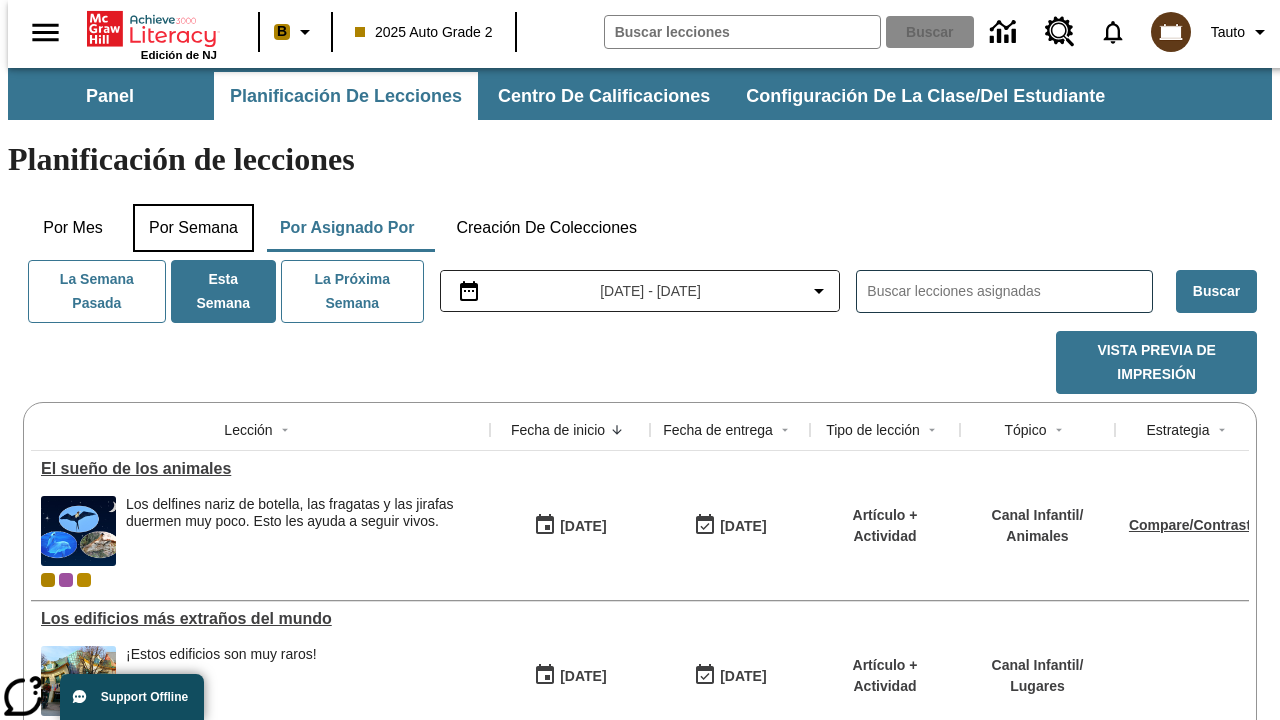 click on "Por semana" at bounding box center (193, 228) 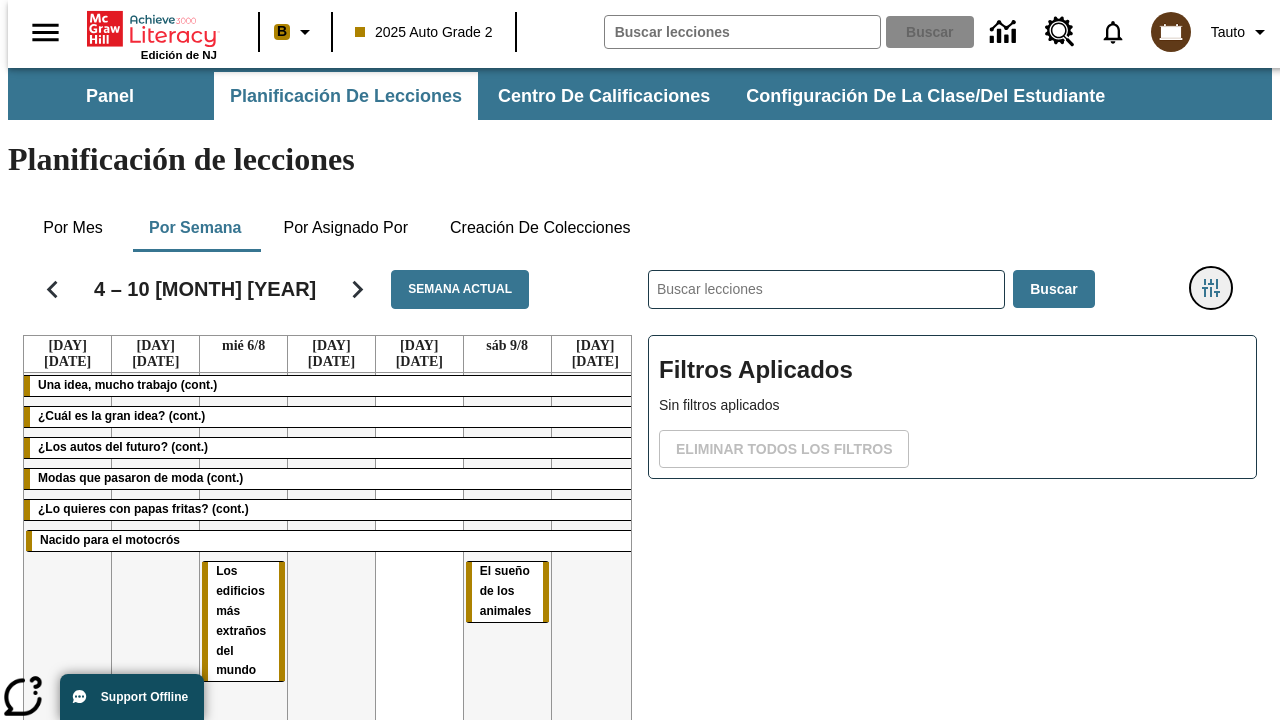 click 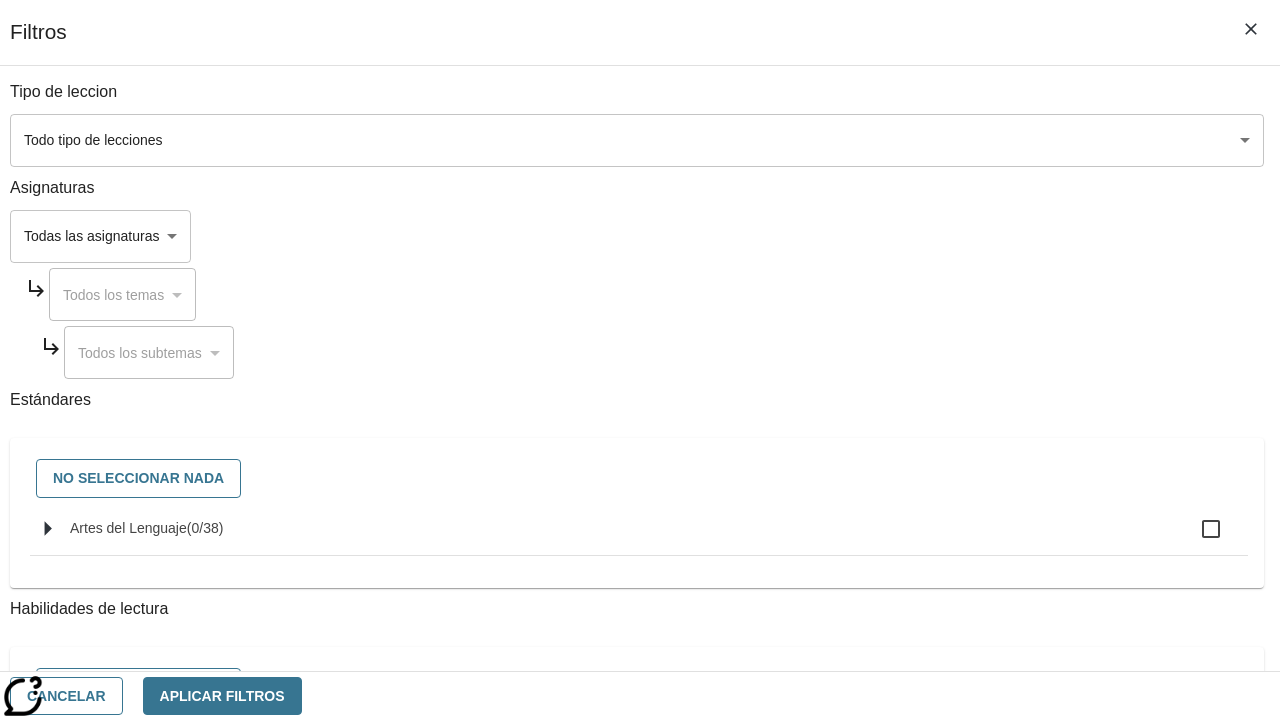 click on "Saltar al contenido principal
Edición de [STATE] B [YEAR] Auto Grade 2 Buscar 0 Tauto Panel Planificación de lecciones Centro de calificaciones Configuración de la clase/del estudiante Planificación de lecciones Por mes Por semana Por asignado por Creación de colecciones 4 – 10 [MONTH] [YEAR] Semana actual lun 4/[MONTH] mar 5/[MONTH] mié 6/[MONTH] jue 7/[MONTH] vie 8/[MONTH] sáb 9/[MONTH] dom 10/[MONTH] Una idea, mucho trabajo (cont.) ¿Cuál es la gran idea? (cont.) ¿Los autos del futuro?  (cont.) Modas que pasaron de moda (cont.) ¿Lo quieres con papas fritas? (cont.) Nacido para el motocrós Los edificios más extraños del mundo El sueño de los animales ​ Buscar Filtros Aplicados Sin filtros aplicados Eliminar todos los filtros
©   [YEAR] Achieve3000, Inc. y sus concedentes. Reservados todos los derechos.
×
Achieve 3000 CoBrowse support" at bounding box center [640, 495] 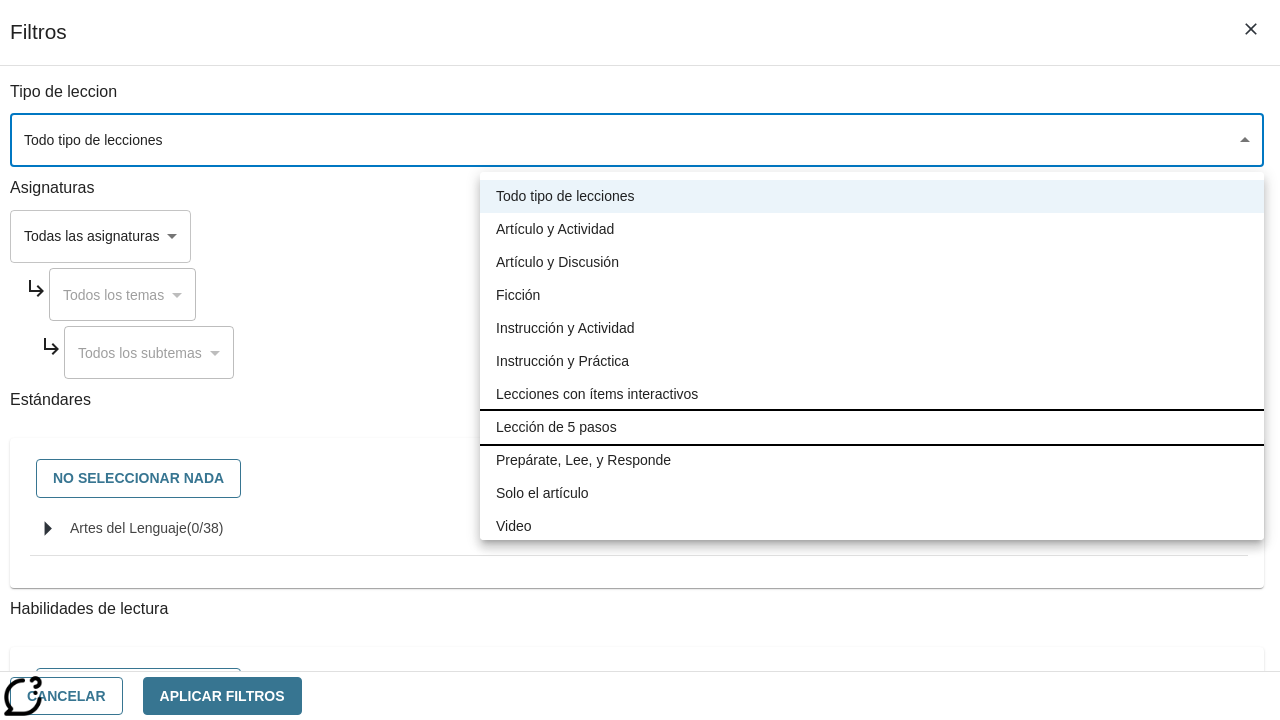 click on "Lección de 5 pasos" at bounding box center (872, 427) 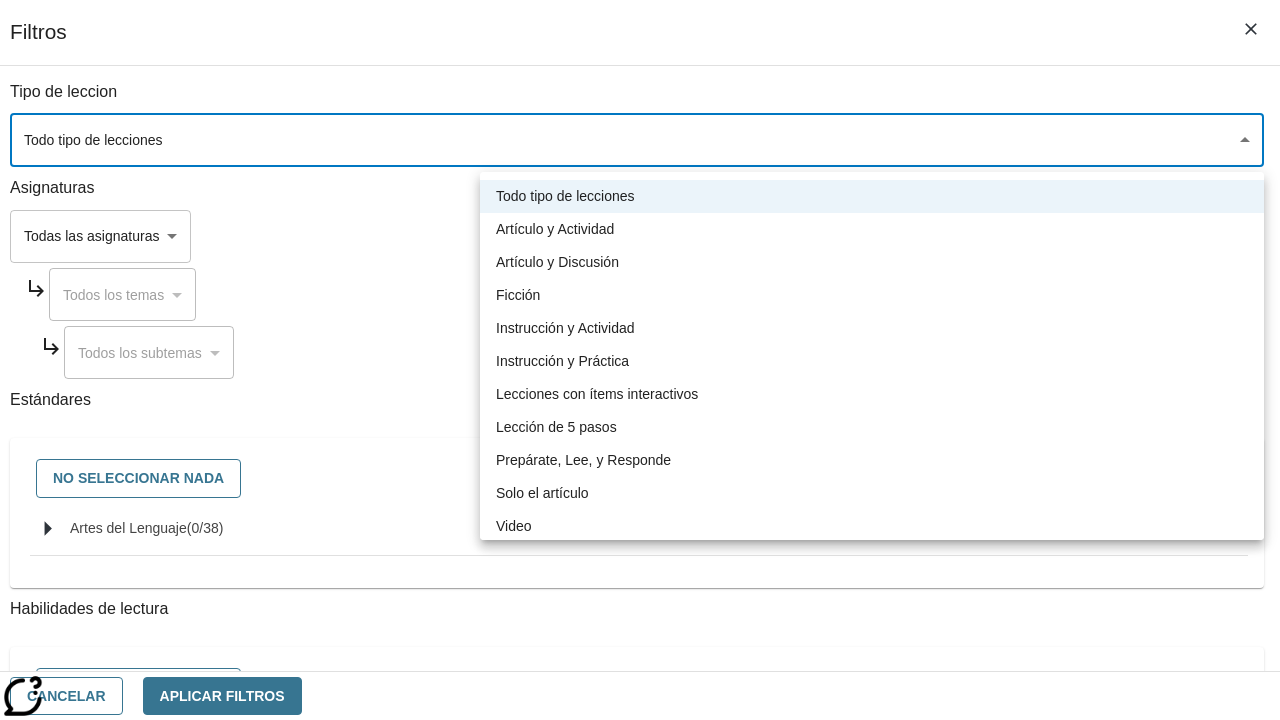 type on "1" 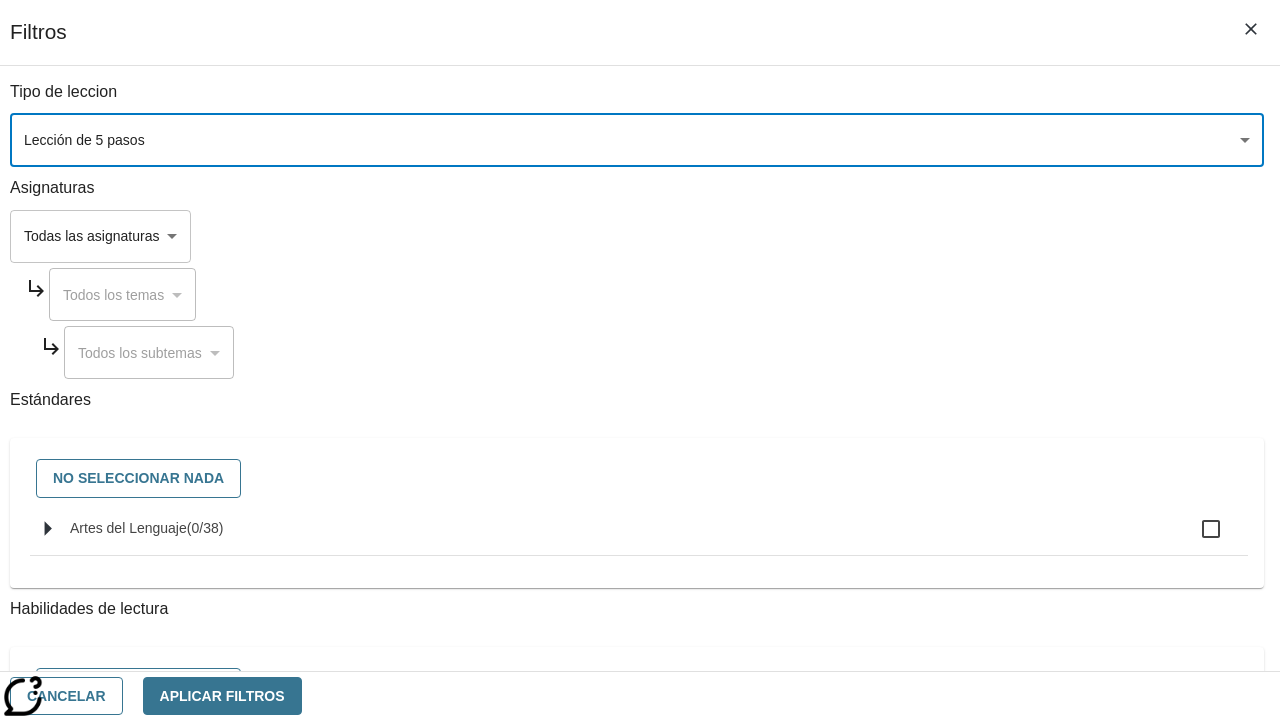 scroll, scrollTop: 937, scrollLeft: 0, axis: vertical 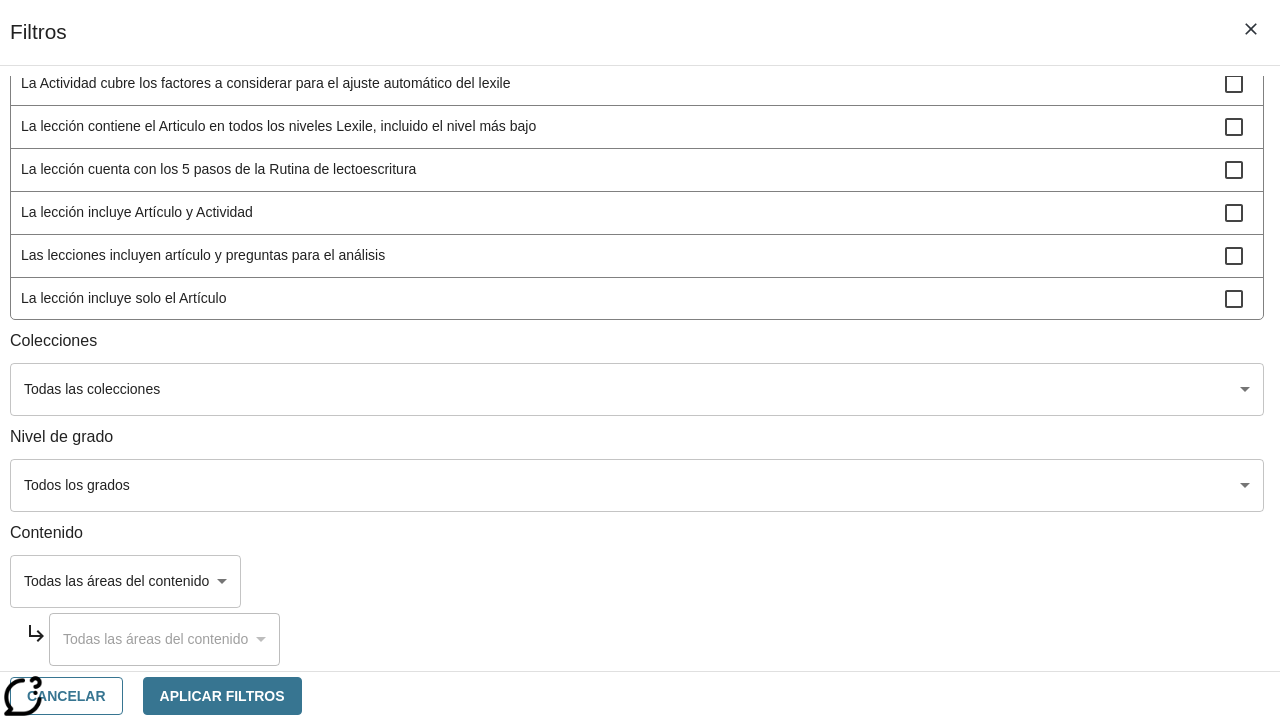 click on "Saltar al contenido principal
Edición de [STATE] B [YEAR] Auto Grade 2 Buscar 0 Tauto Panel Planificación de lecciones Centro de calificaciones Configuración de la clase/del estudiante Planificación de lecciones Por mes Por semana Por asignado por Creación de colecciones 4 – 10 [MONTH] [YEAR] Semana actual lun 4/[MONTH] mar 5/[MONTH] mié 6/[MONTH] jue 7/[MONTH] vie 8/[MONTH] sáb 9/[MONTH] dom 10/[MONTH] Una idea, mucho trabajo (cont.) ¿Cuál es la gran idea? (cont.) ¿Los autos del futuro?  (cont.) Modas que pasaron de moda (cont.) ¿Lo quieres con papas fritas? (cont.) Nacido para el motocrós Los edificios más extraños del mundo El sueño de los animales ​ Buscar Filtros Aplicados Sin filtros aplicados Eliminar todos los filtros
©   [YEAR] Achieve3000, Inc. y sus concedentes. Reservados todos los derechos.
×
Achieve 3000 CoBrowse support" at bounding box center [640, 495] 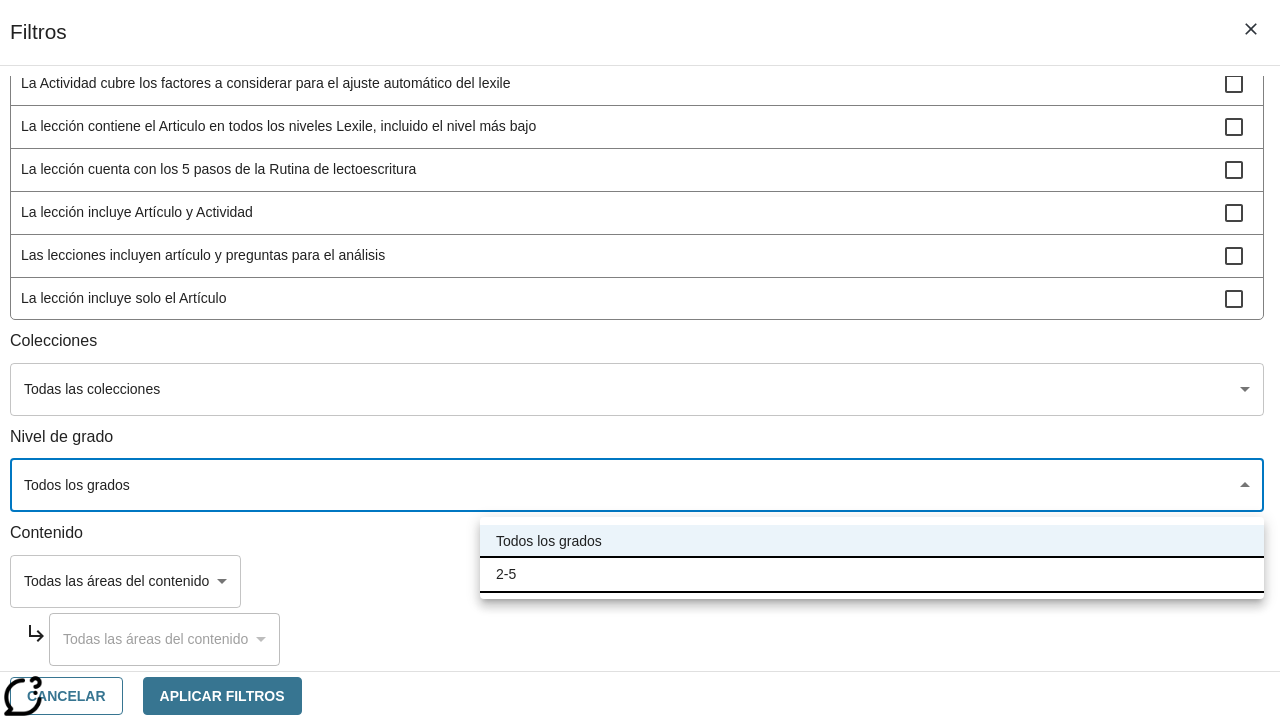 click on "2-5" at bounding box center (872, 574) 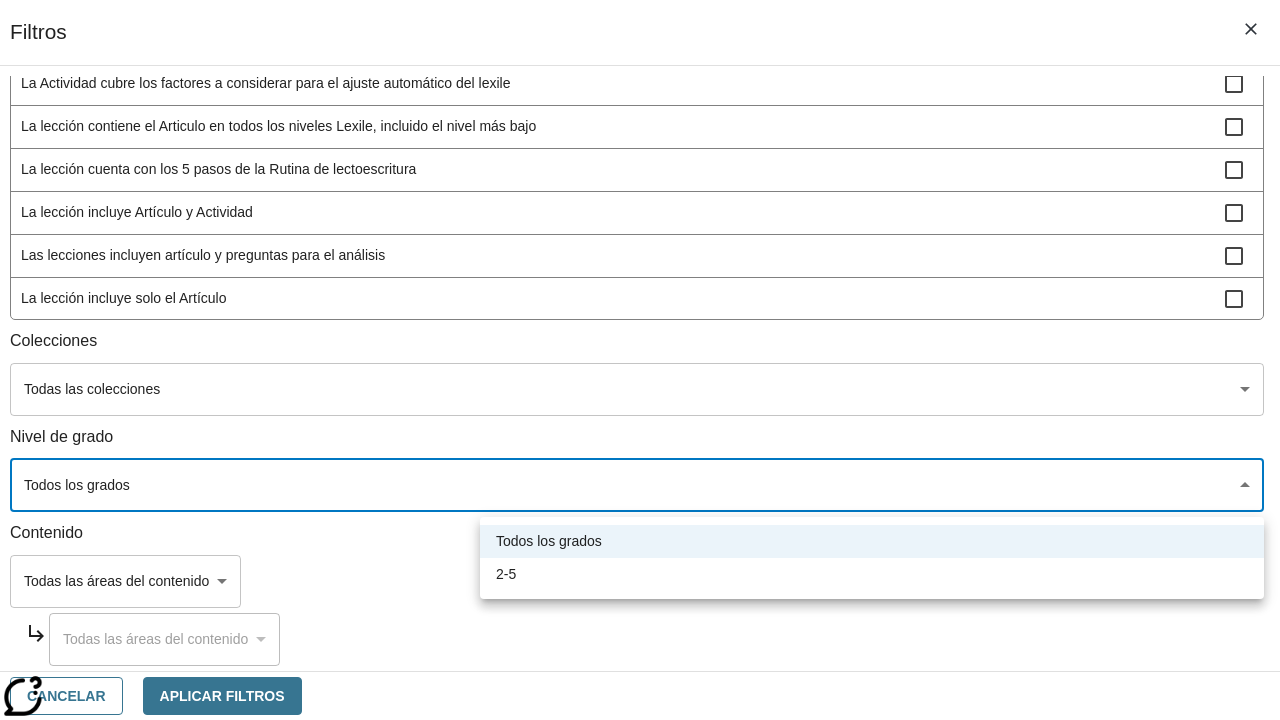 type on "1" 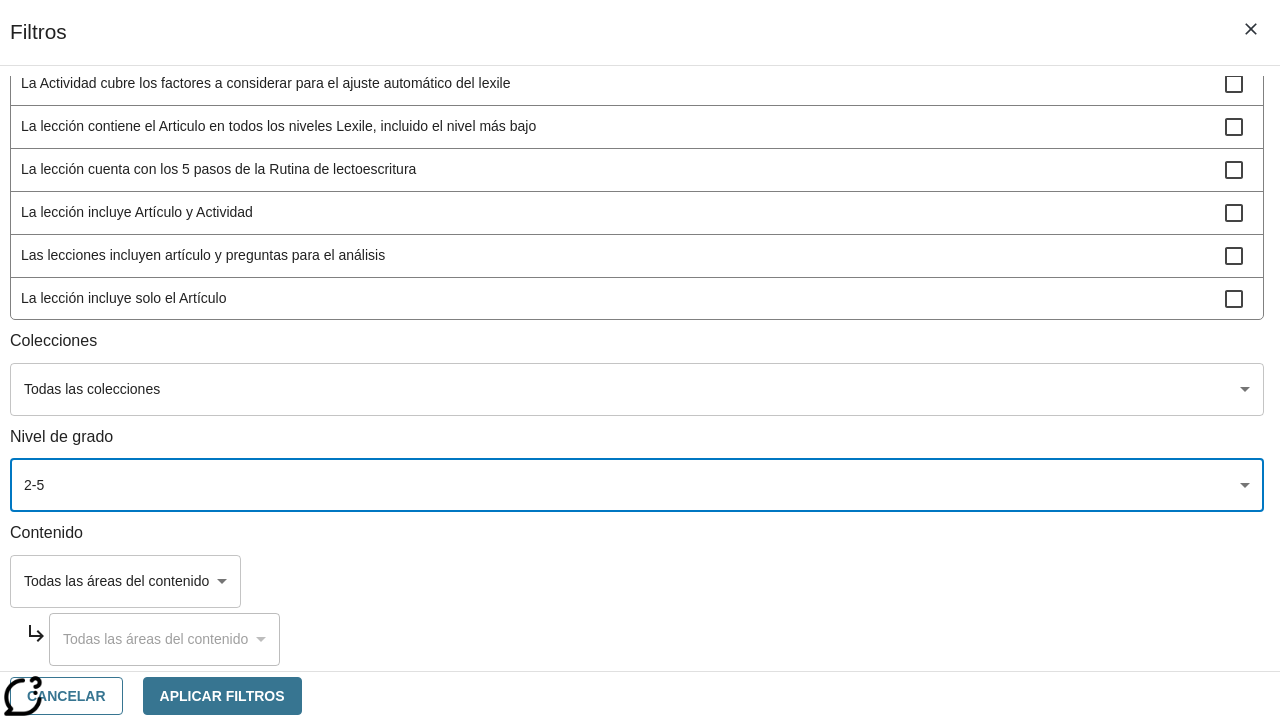 scroll, scrollTop: 47, scrollLeft: 0, axis: vertical 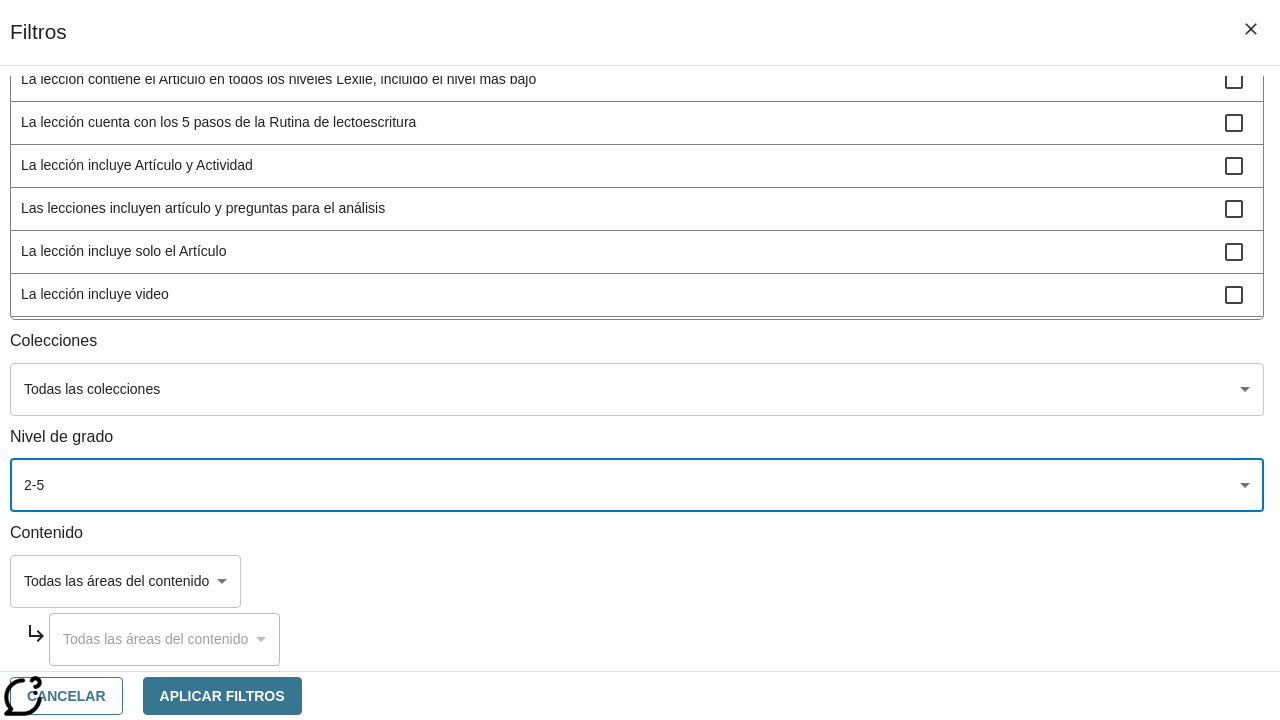click on "La lección incluye video" at bounding box center (623, 294) 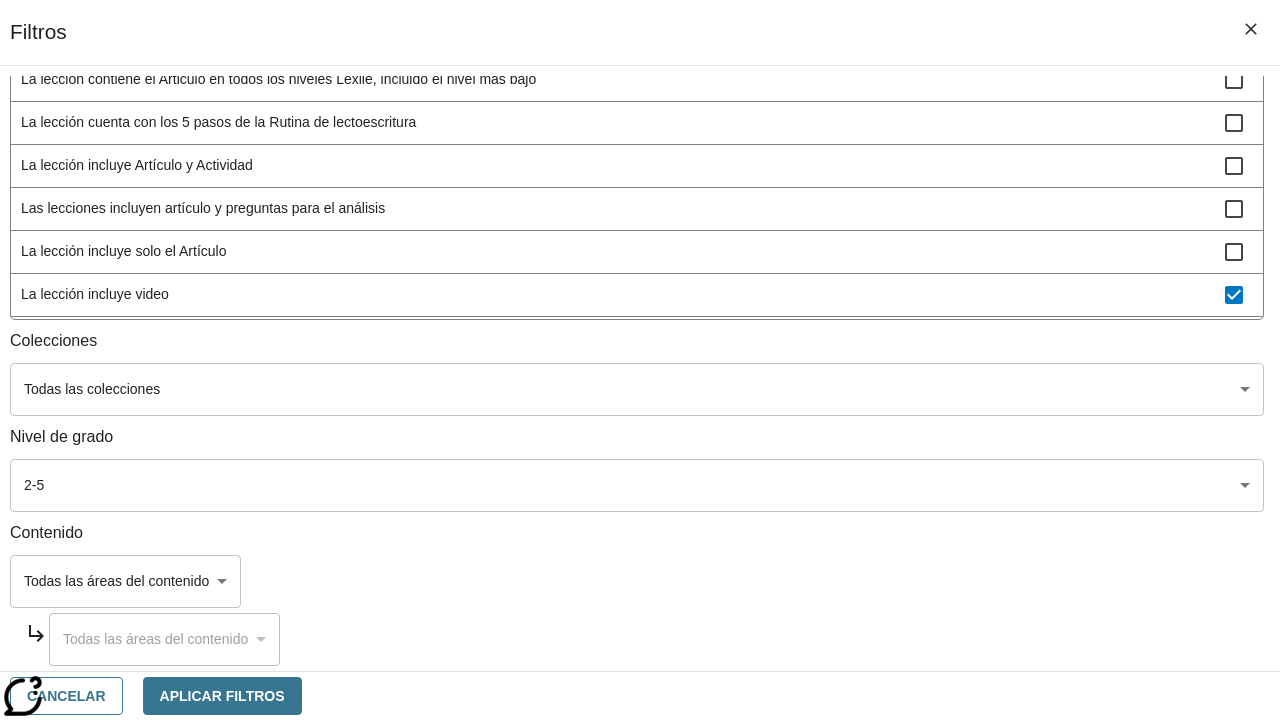 scroll, scrollTop: 755, scrollLeft: 2, axis: both 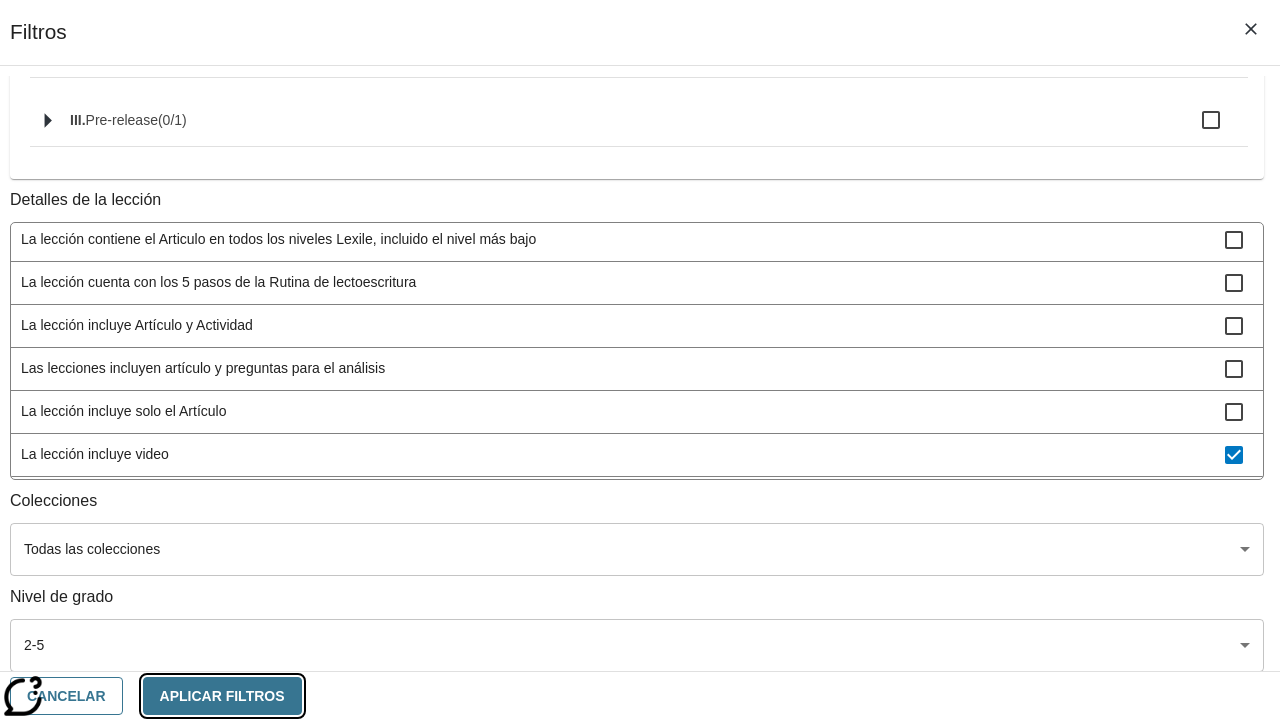 click on "Aplicar Filtros" at bounding box center (222, 696) 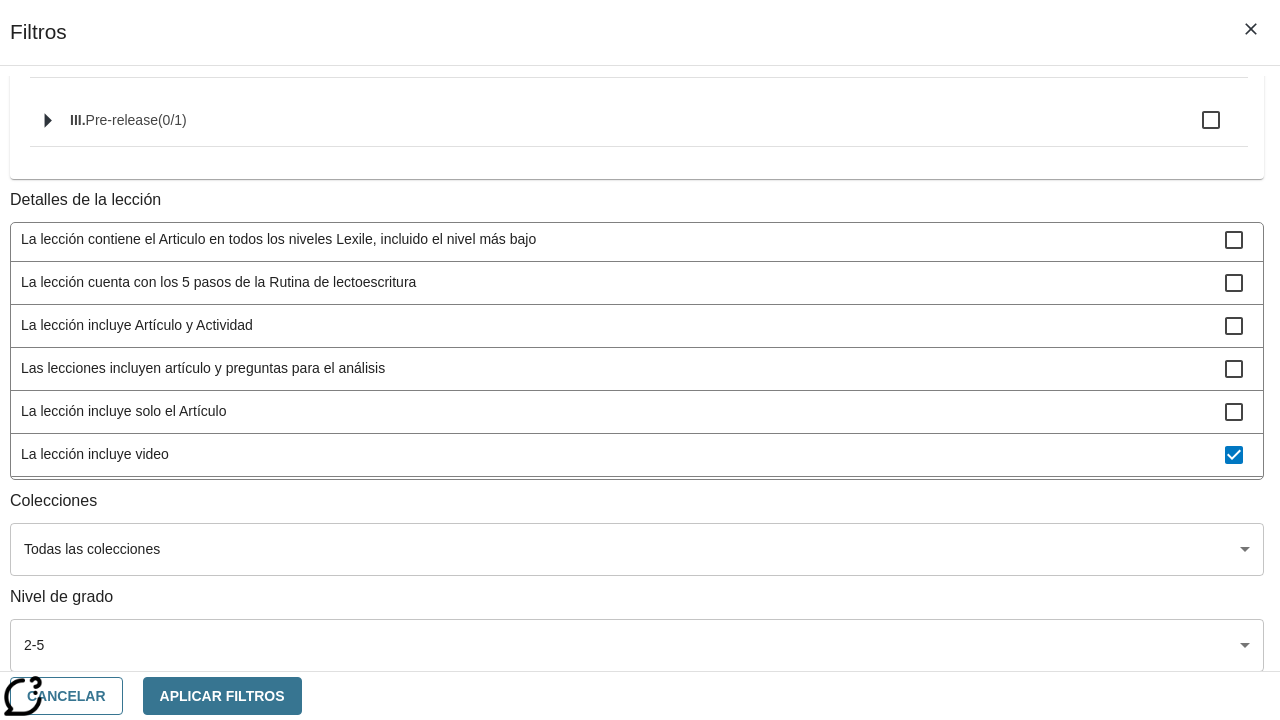 scroll, scrollTop: 0, scrollLeft: 0, axis: both 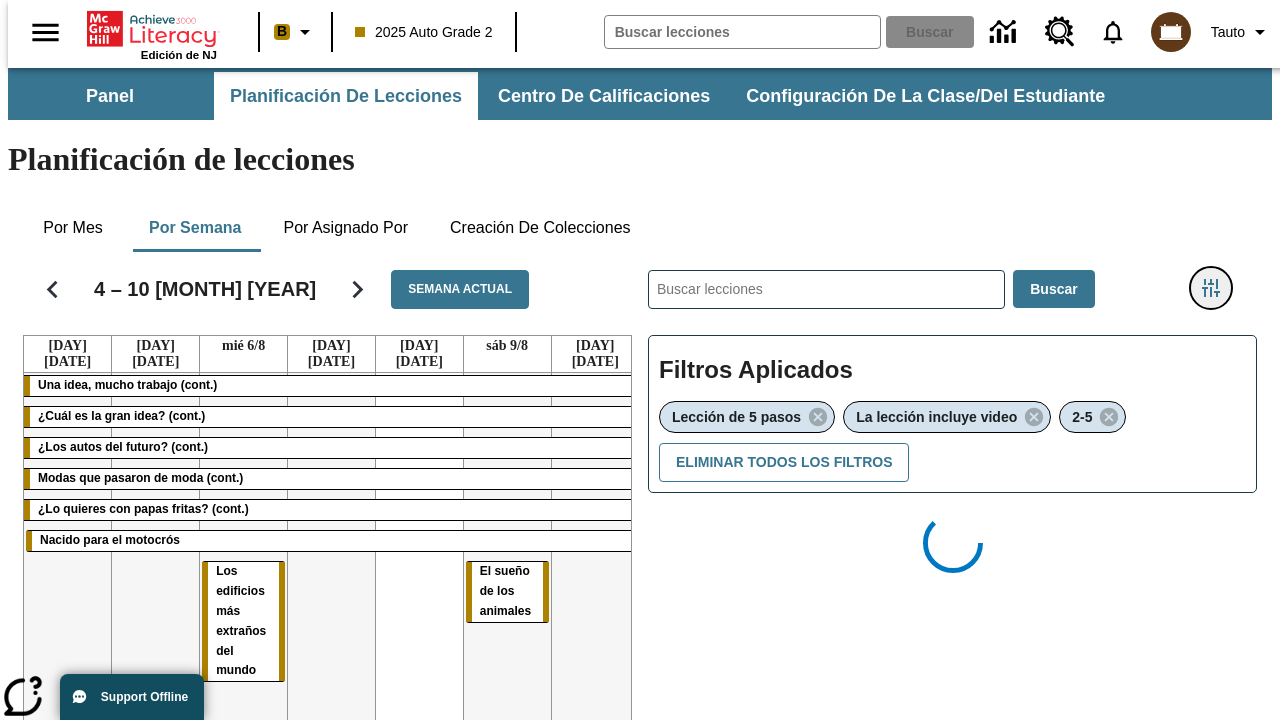 type 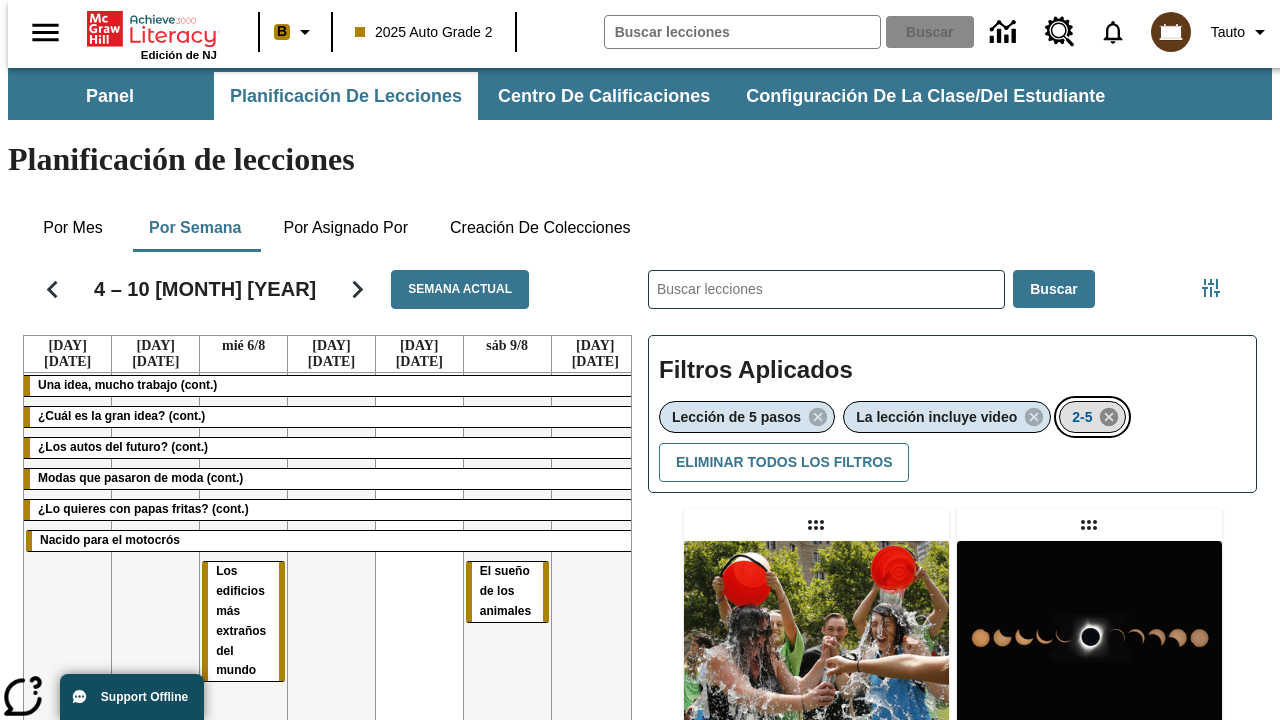 click 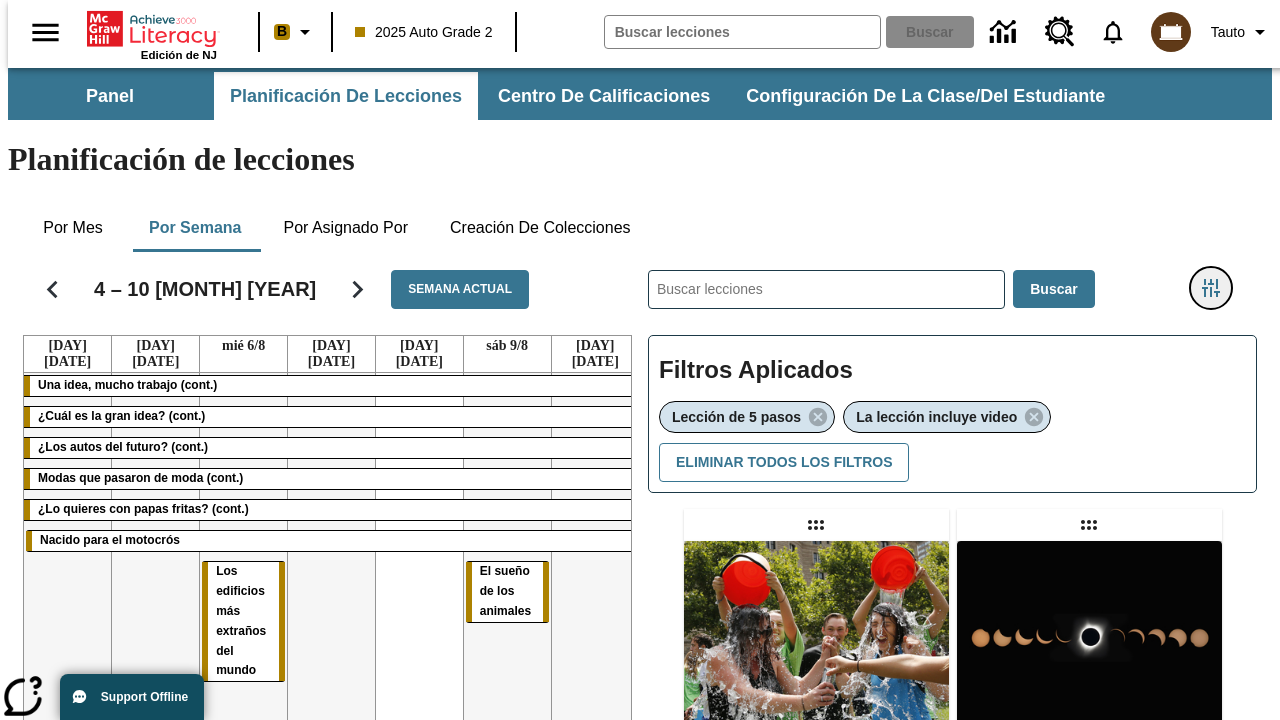 click 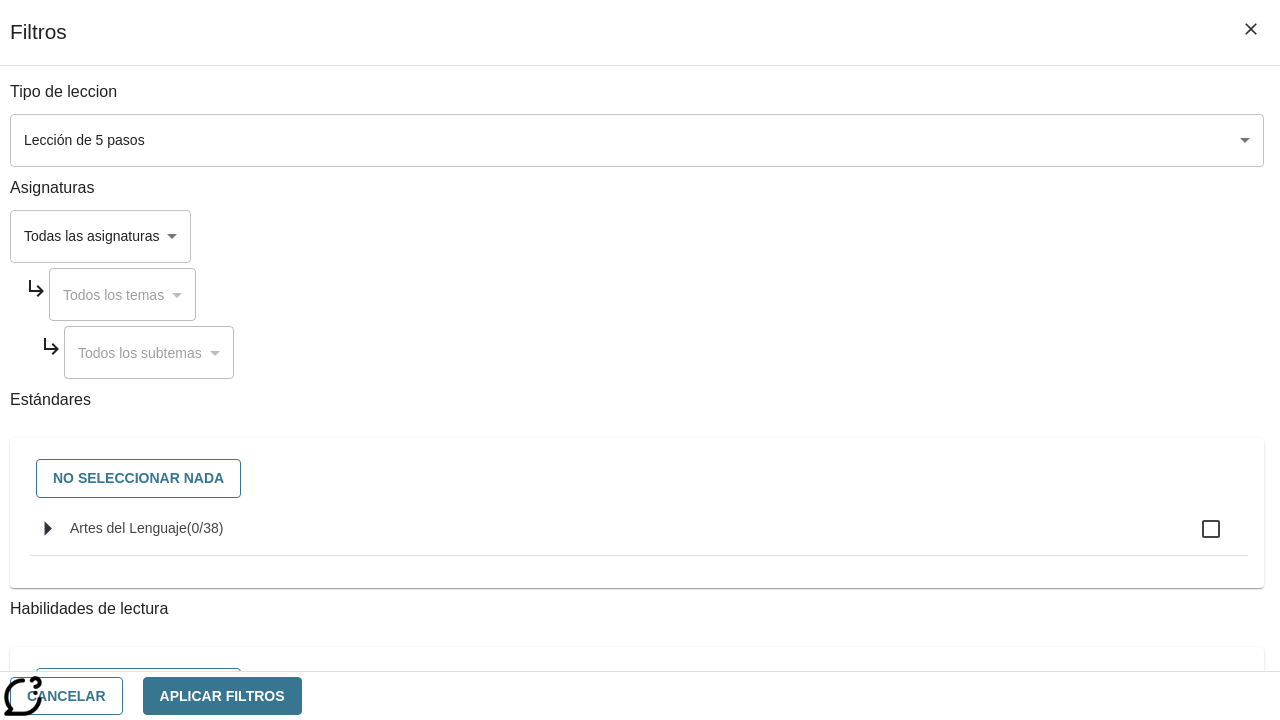 click on "Artes del Lenguaje" 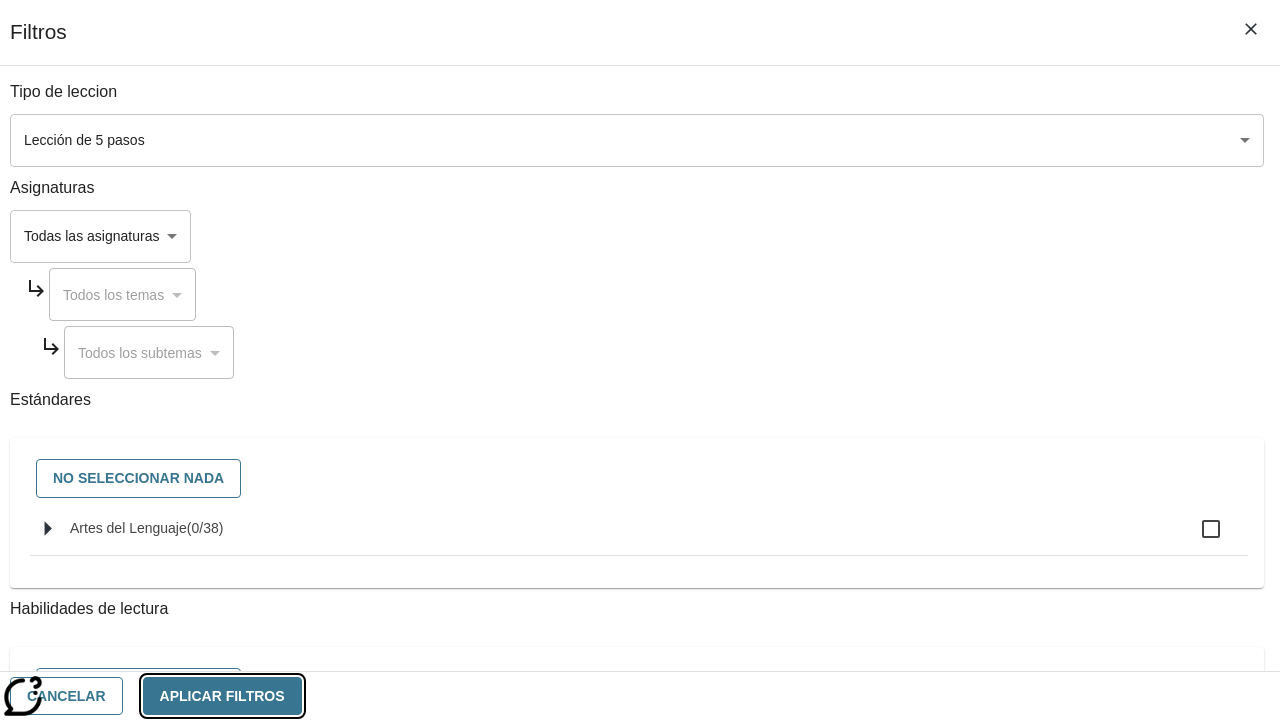click on "Aplicar Filtros" at bounding box center [222, 696] 